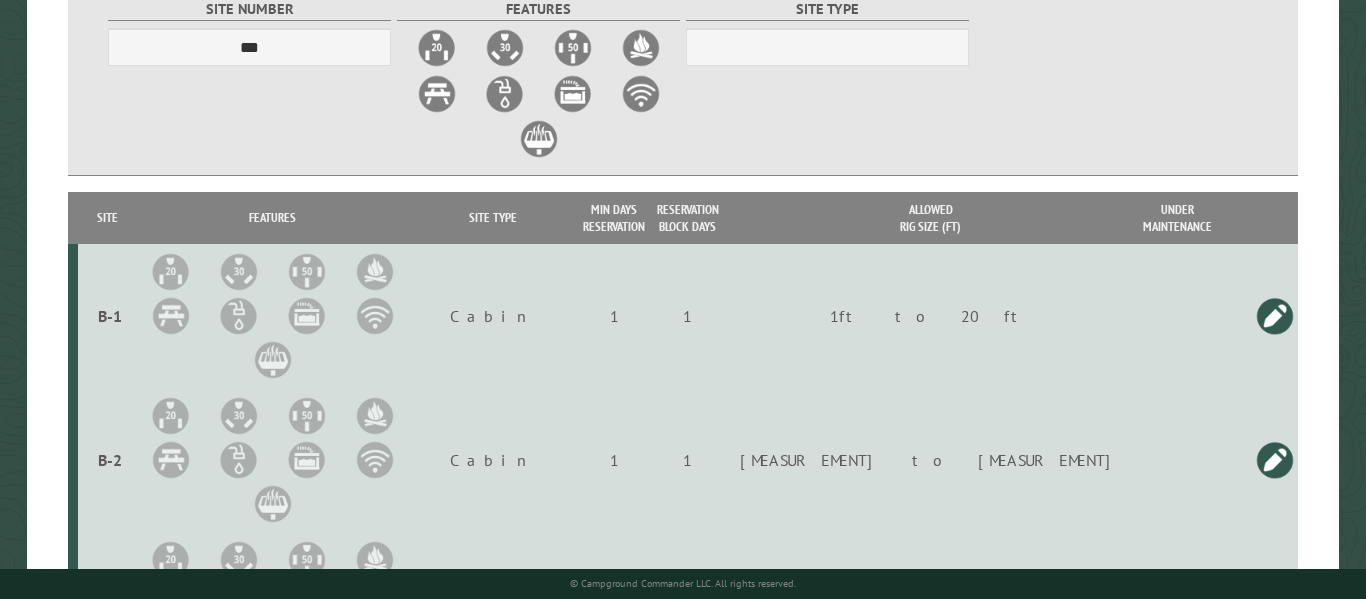 scroll, scrollTop: 443, scrollLeft: 0, axis: vertical 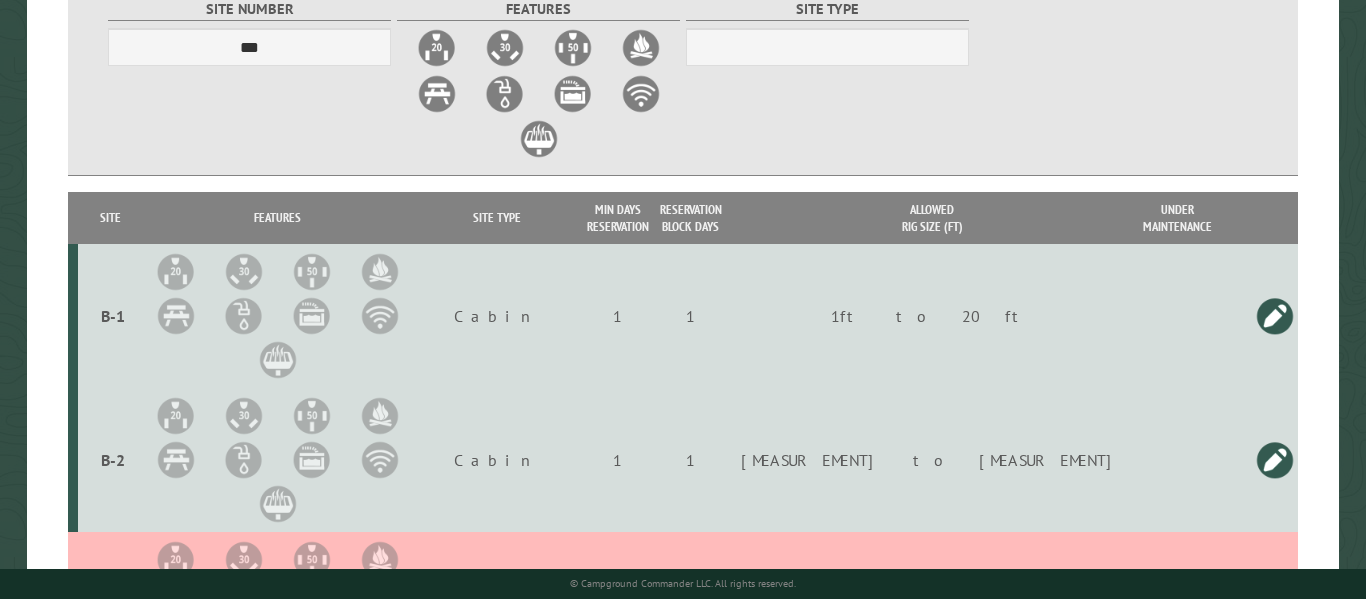 click at bounding box center [1275, 316] 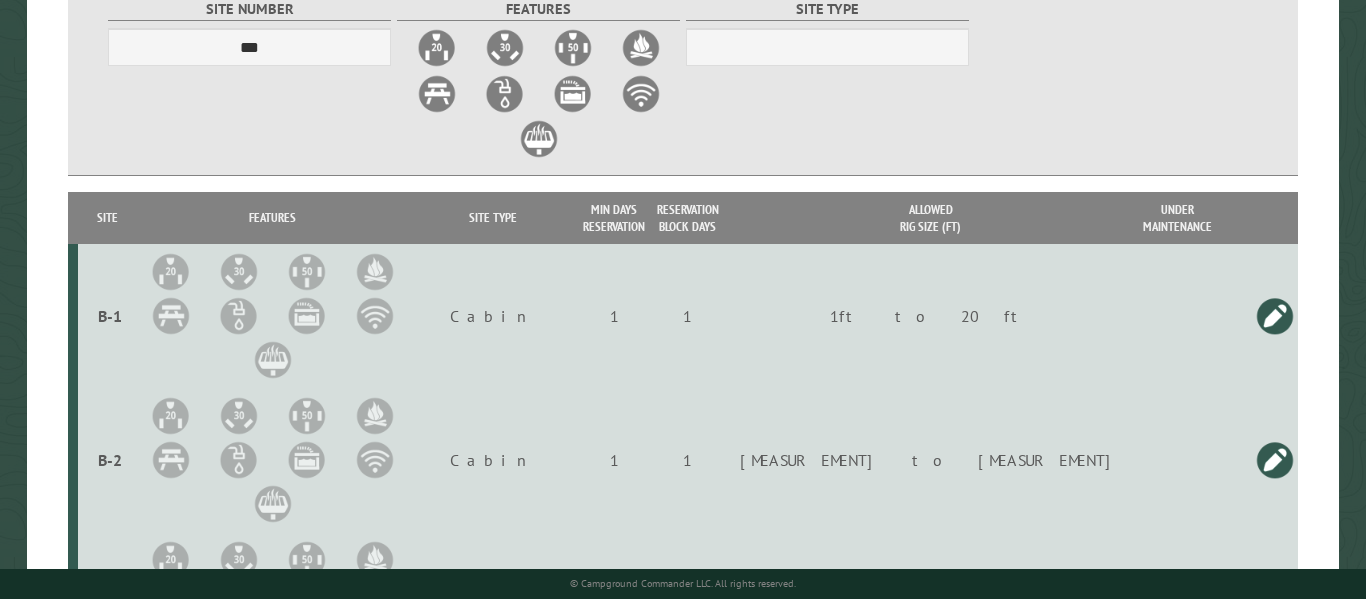 click on "B-3" at bounding box center (109, 316) 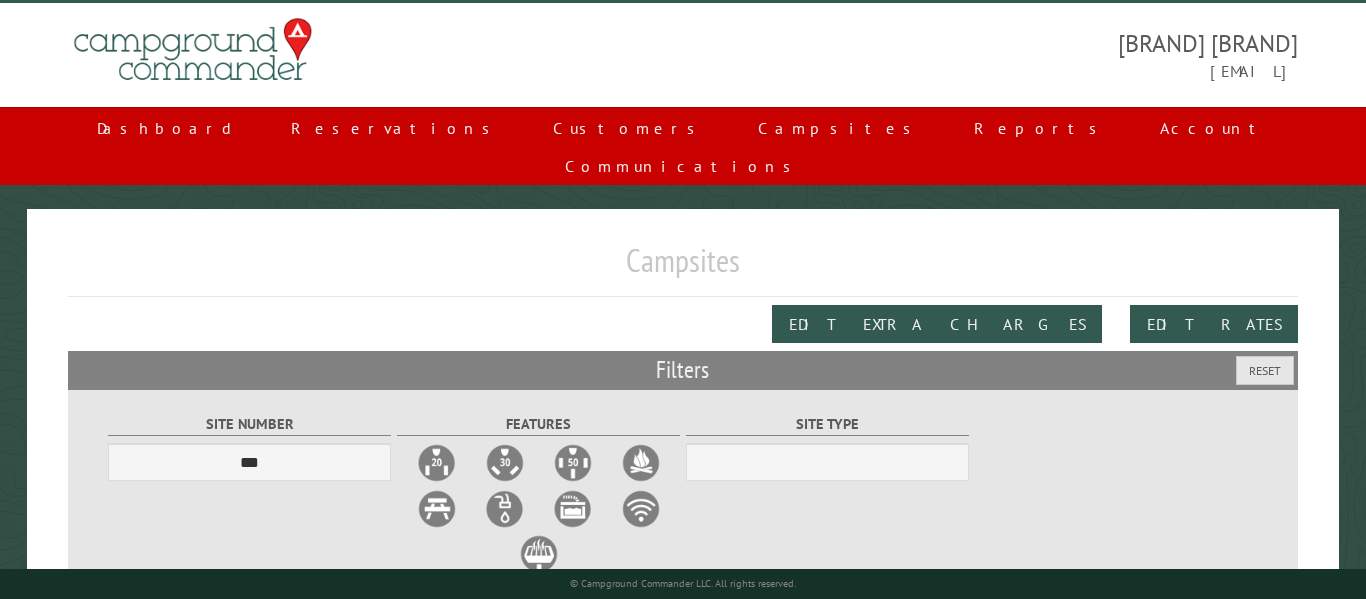 scroll, scrollTop: 0, scrollLeft: 0, axis: both 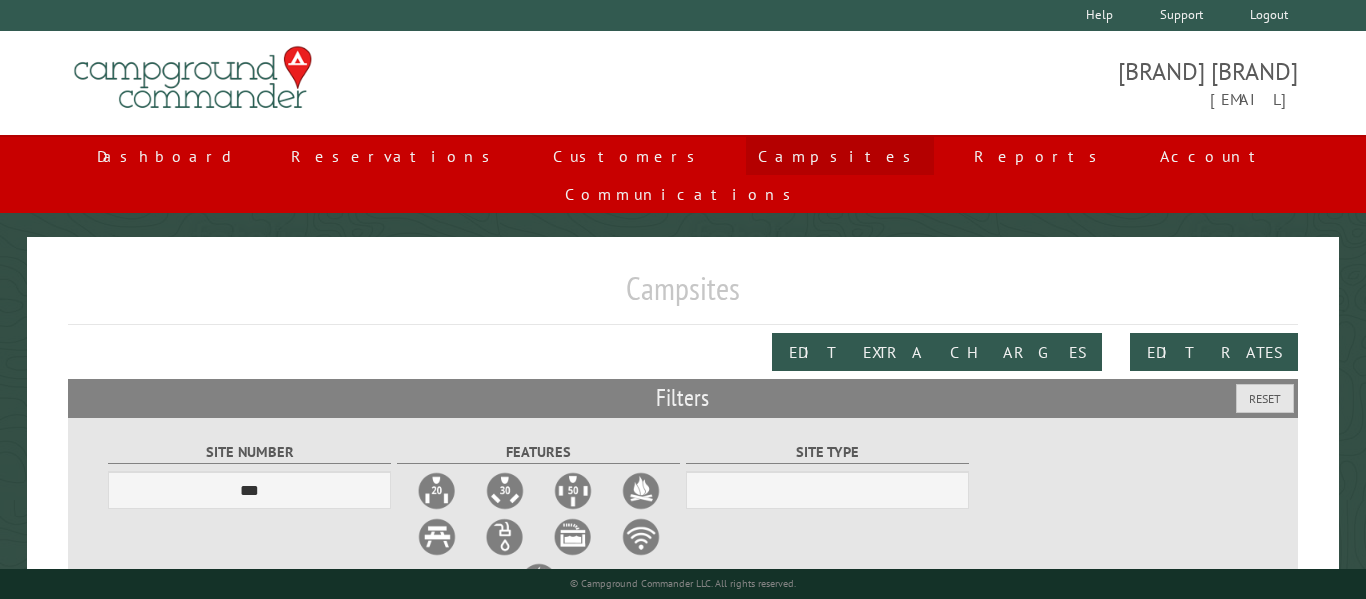 click on "Campsites" at bounding box center (840, 156) 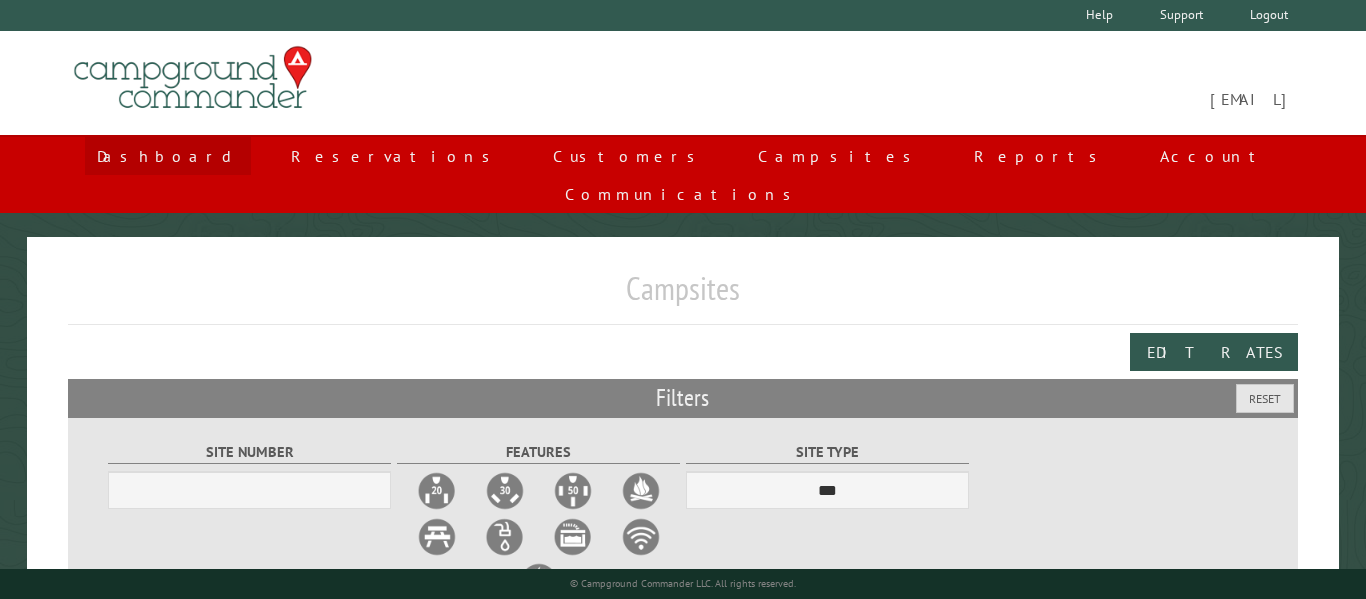 scroll, scrollTop: 0, scrollLeft: 0, axis: both 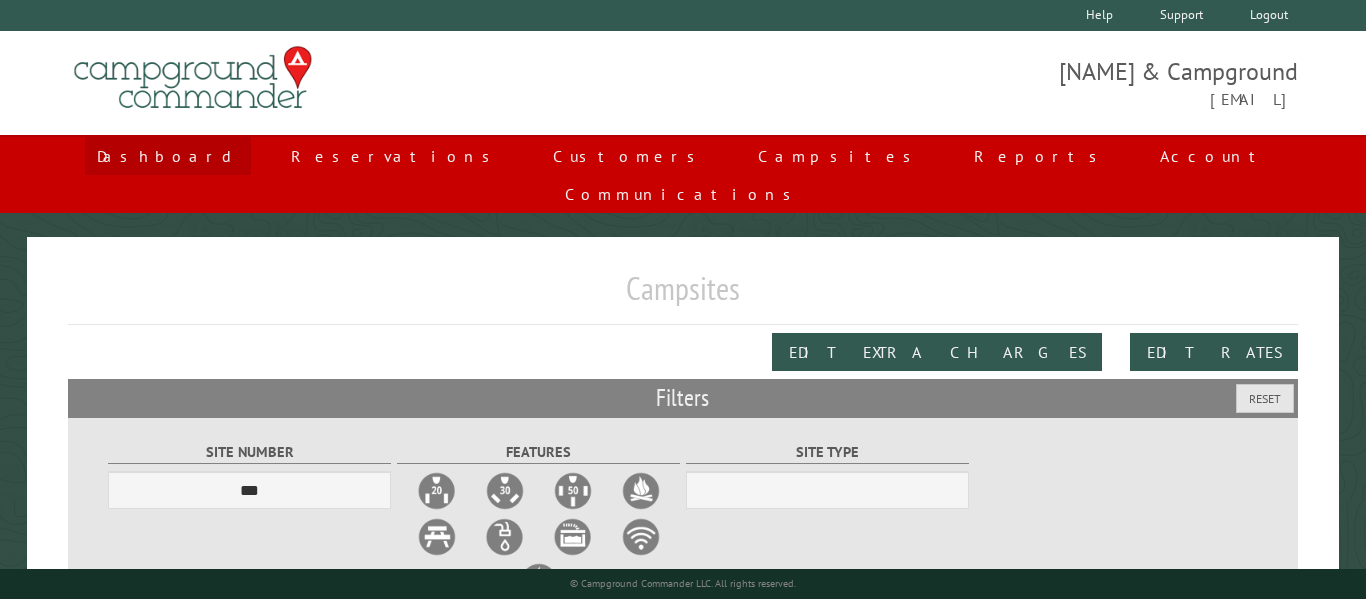 click on "Dashboard" at bounding box center [168, 156] 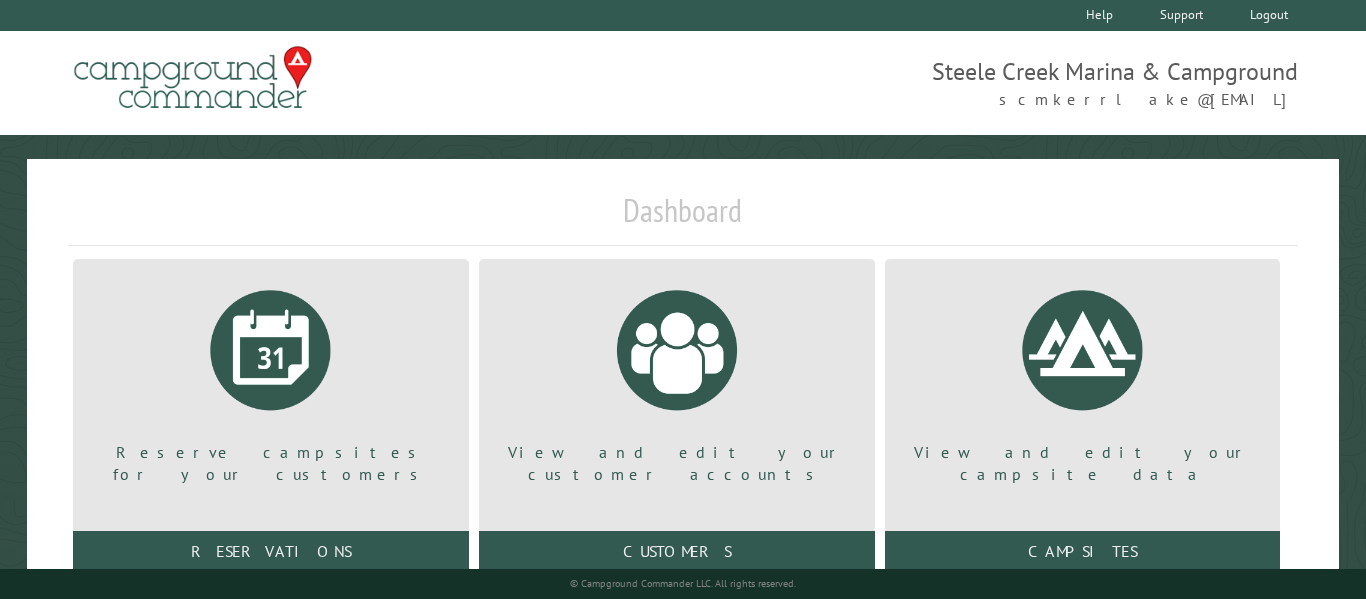 scroll, scrollTop: 20, scrollLeft: 0, axis: vertical 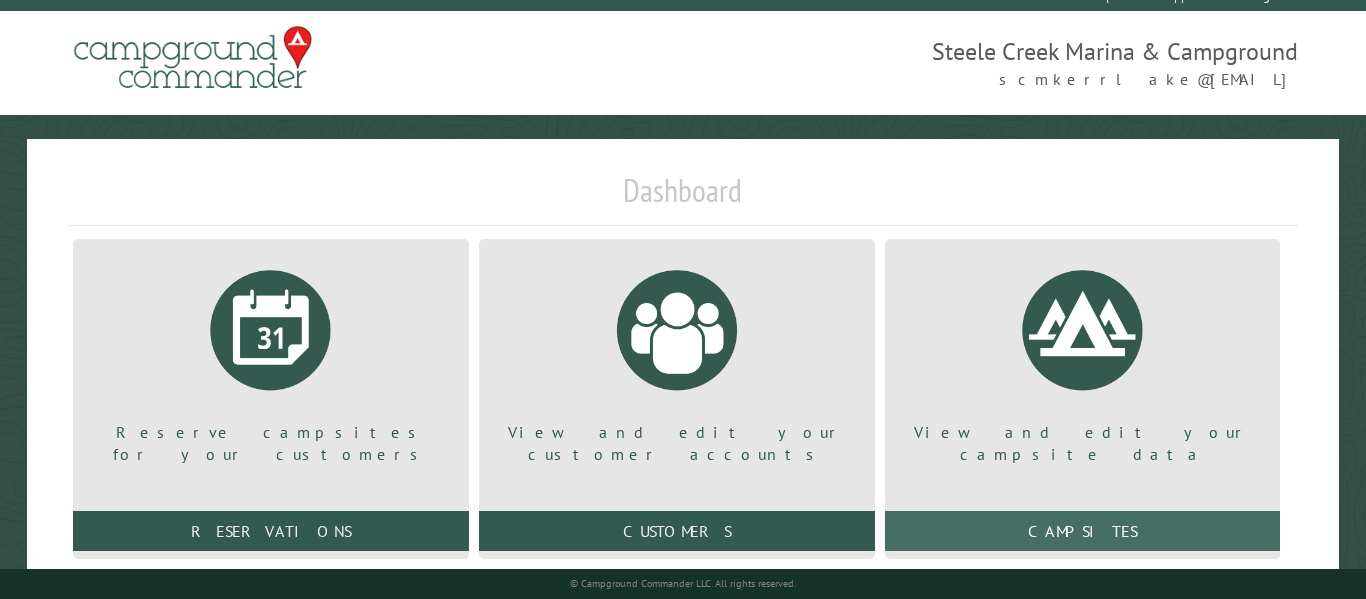 click on "Campsites" at bounding box center (1083, 531) 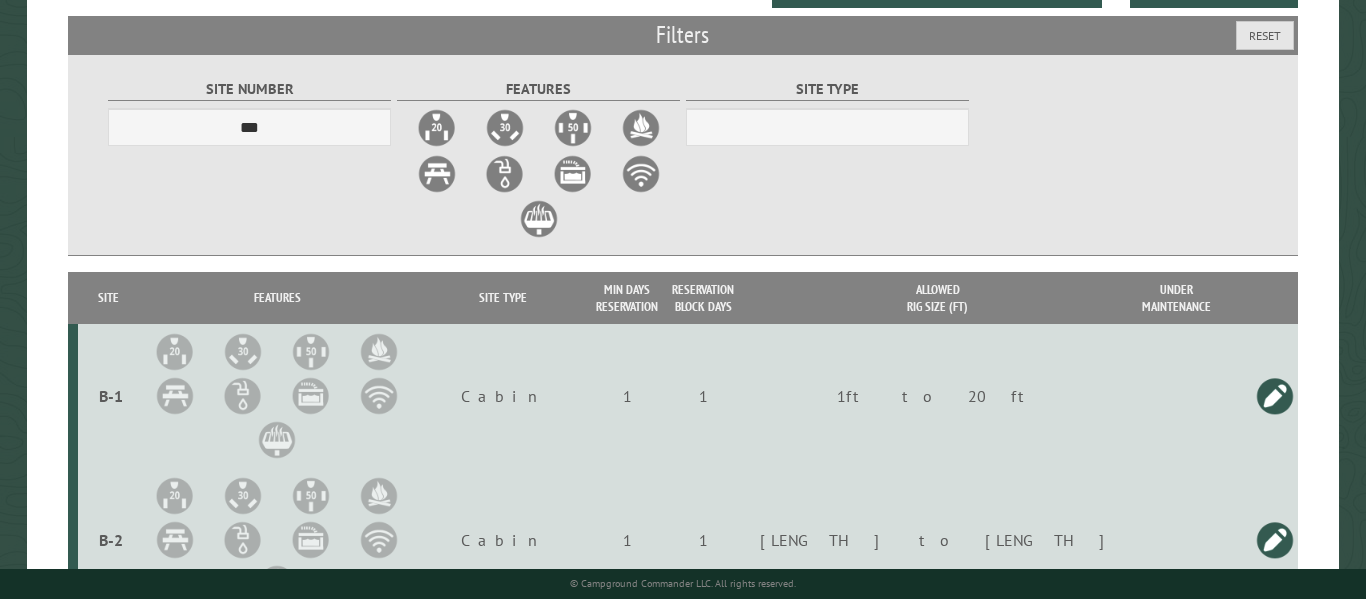 scroll, scrollTop: 484, scrollLeft: 0, axis: vertical 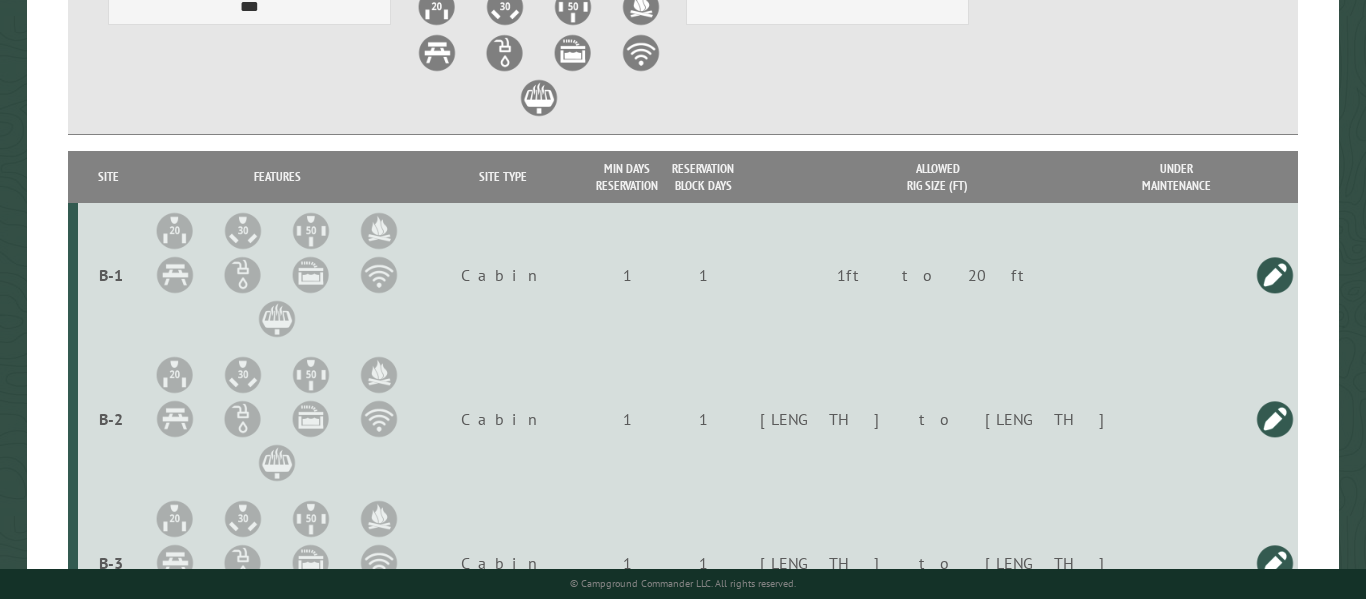 click at bounding box center [1275, 275] 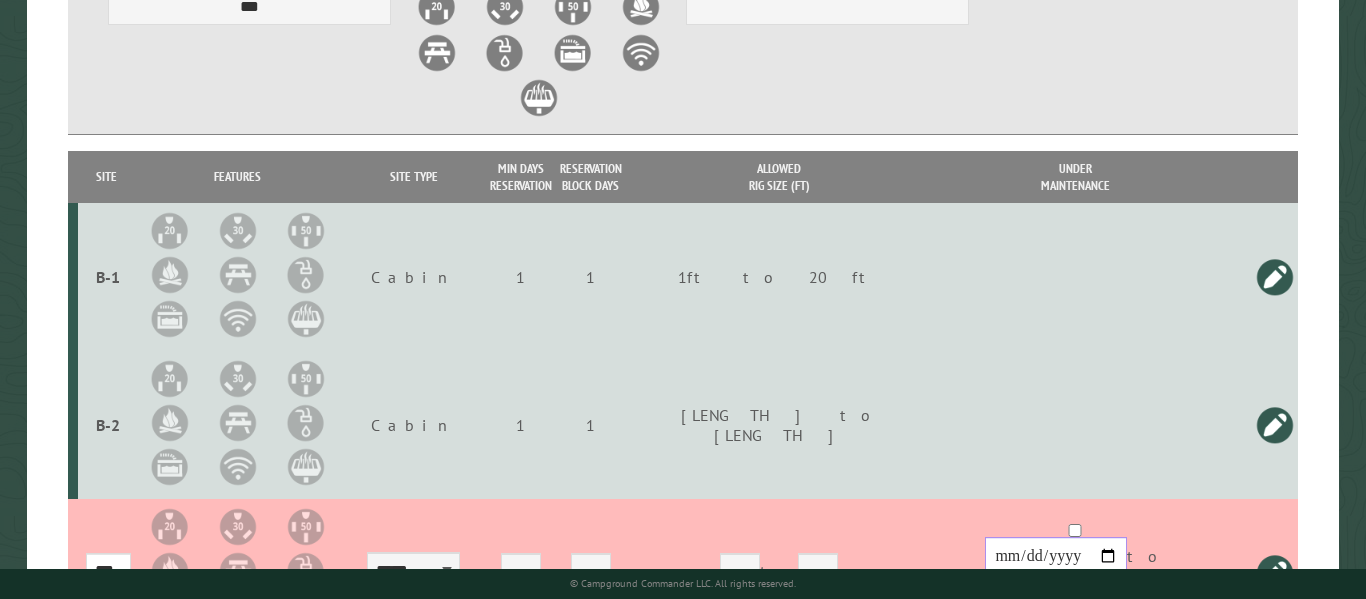 click at bounding box center [0, 0] 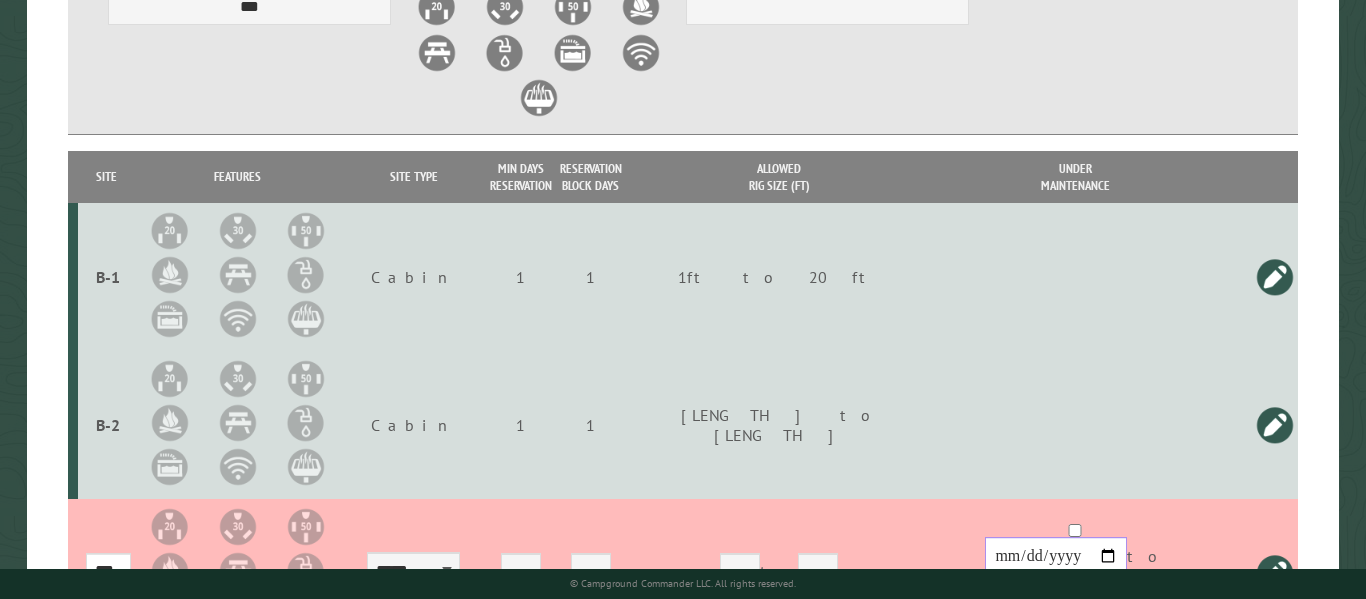 type on "**********" 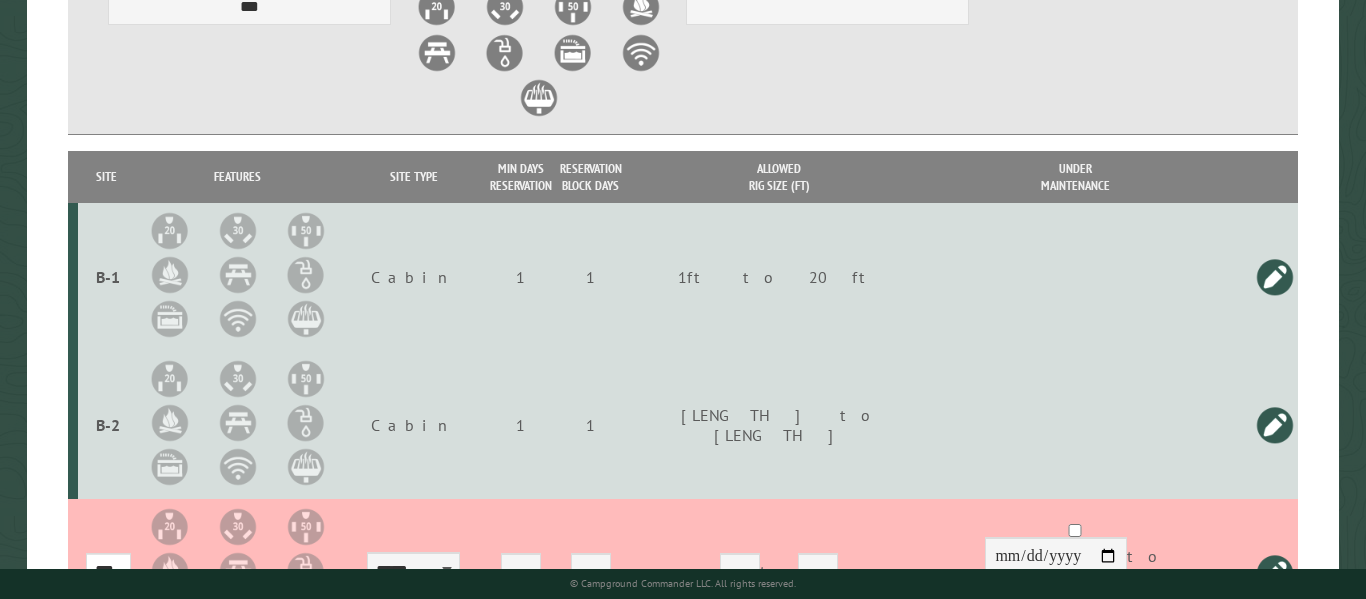 drag, startPoint x: 1127, startPoint y: 427, endPoint x: 1139, endPoint y: 437, distance: 15.6205 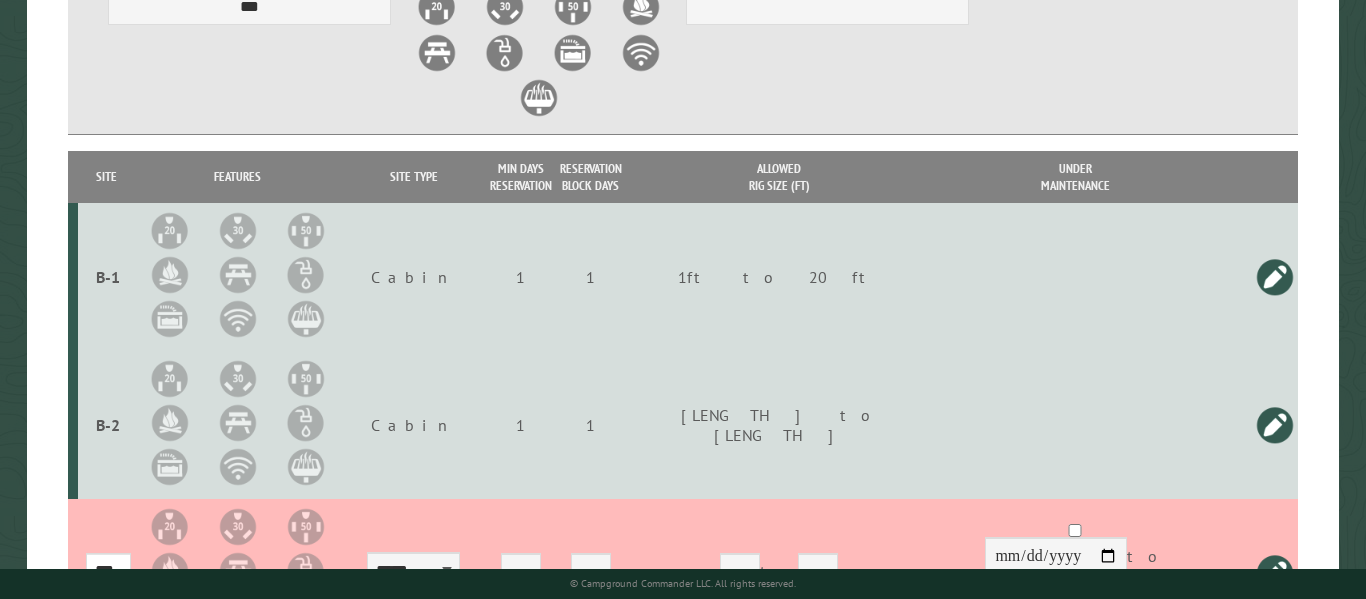 type on "**********" 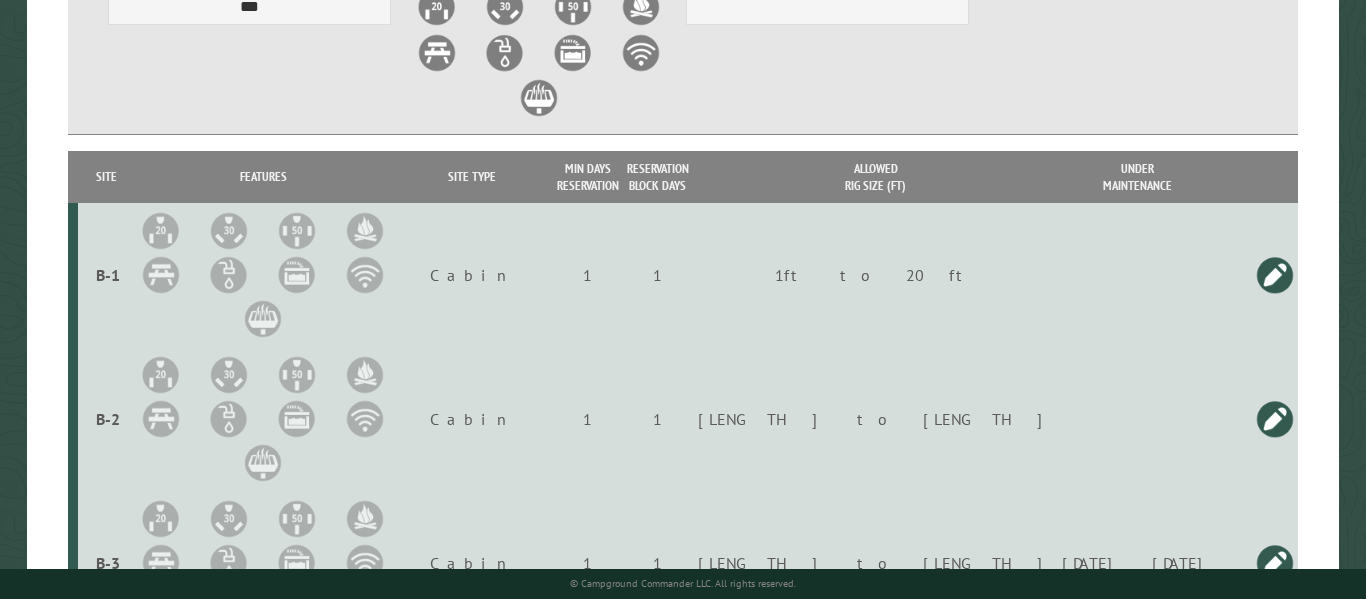 scroll, scrollTop: 0, scrollLeft: 0, axis: both 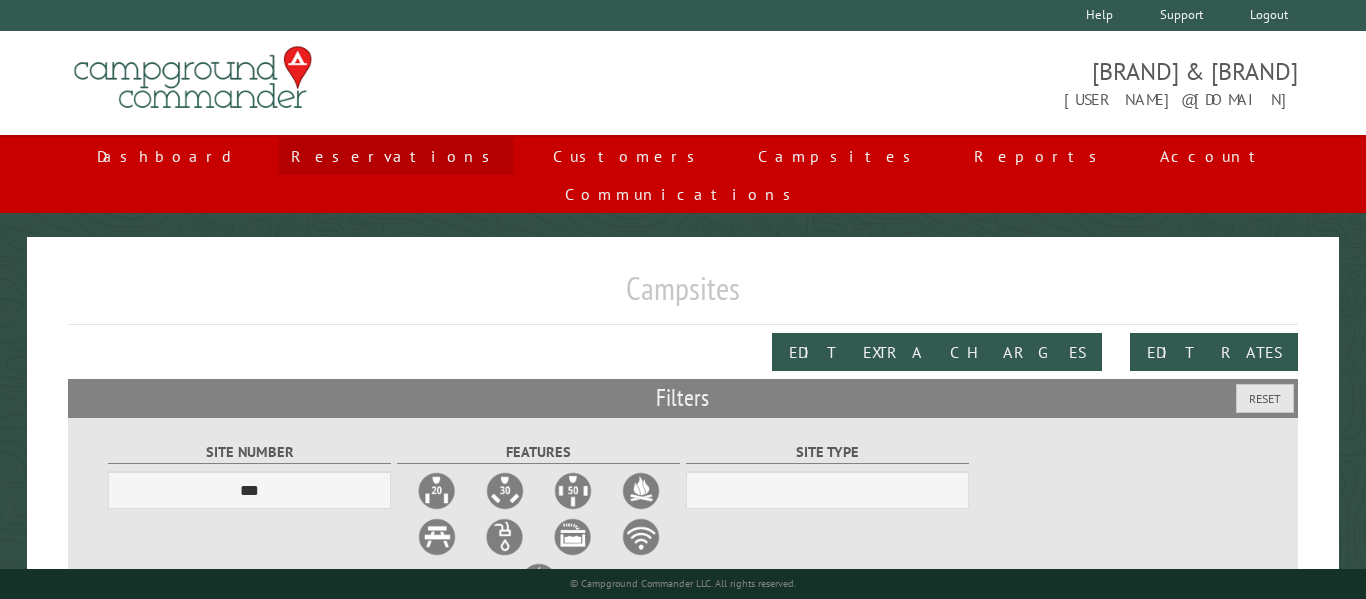 click on "Reservations" at bounding box center [396, 156] 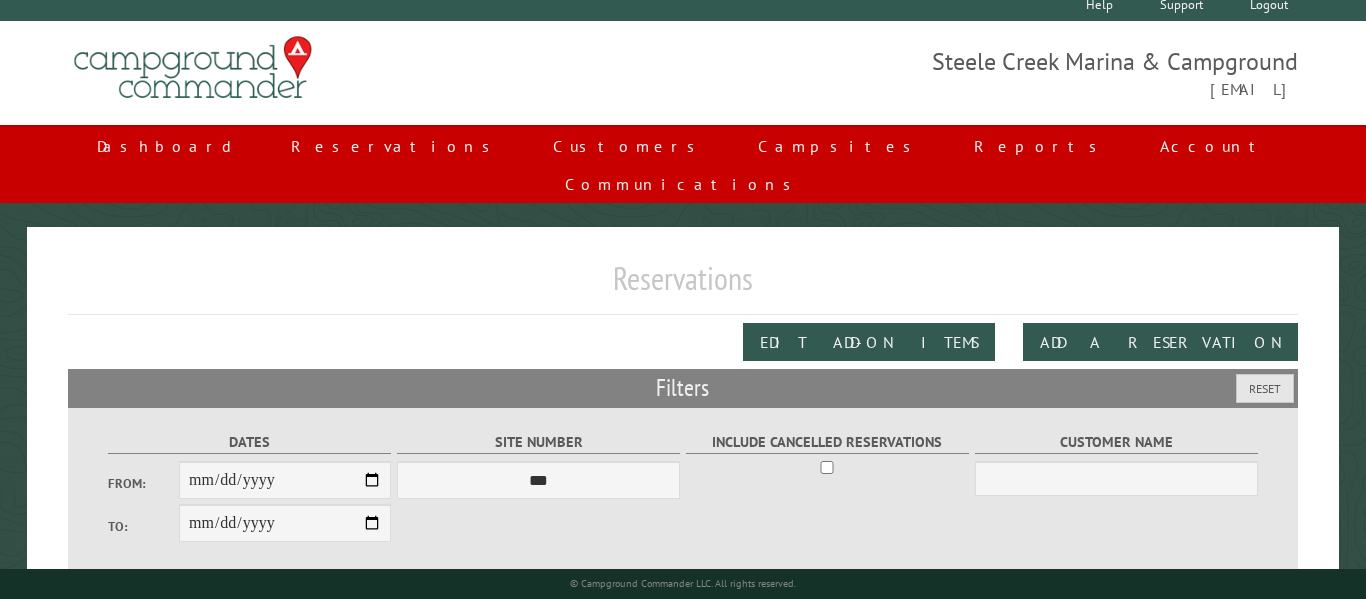 scroll, scrollTop: 10, scrollLeft: 0, axis: vertical 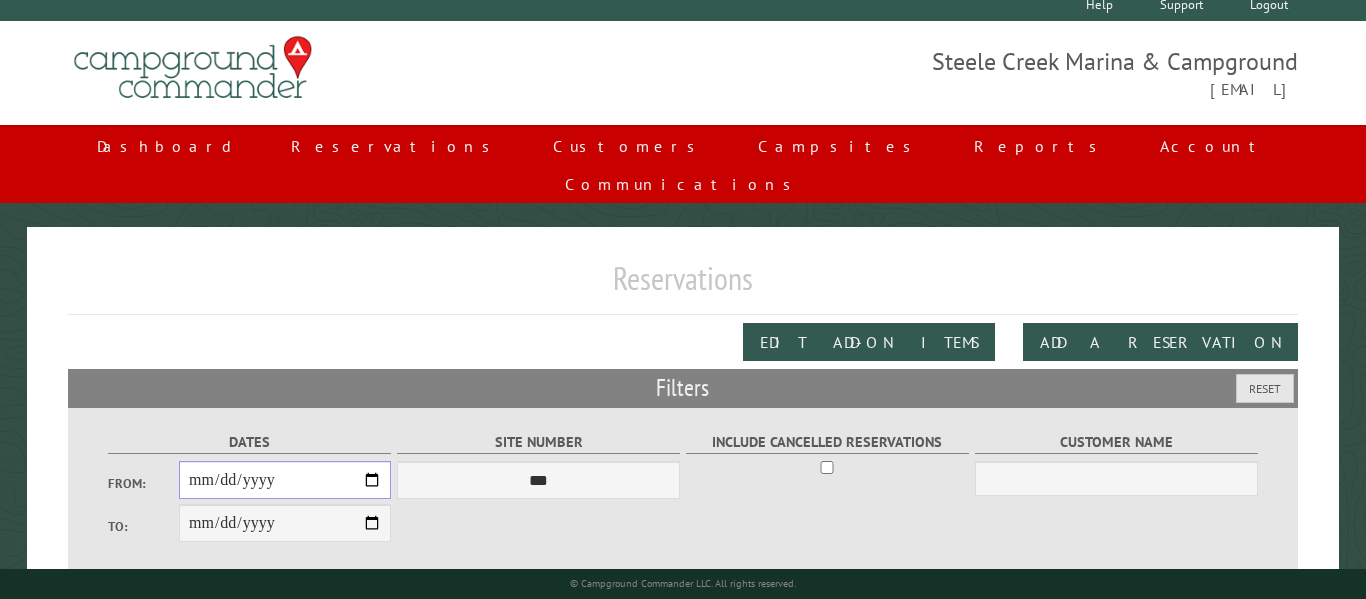click on "From:" at bounding box center [285, 480] 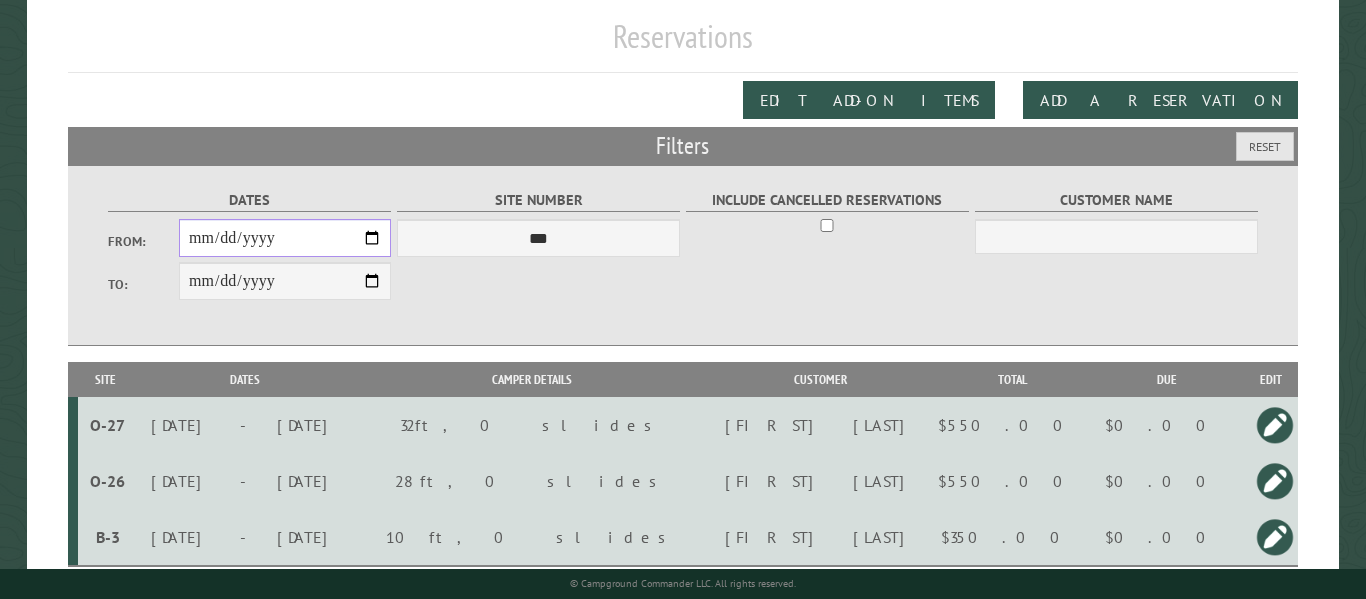 scroll, scrollTop: 288, scrollLeft: 0, axis: vertical 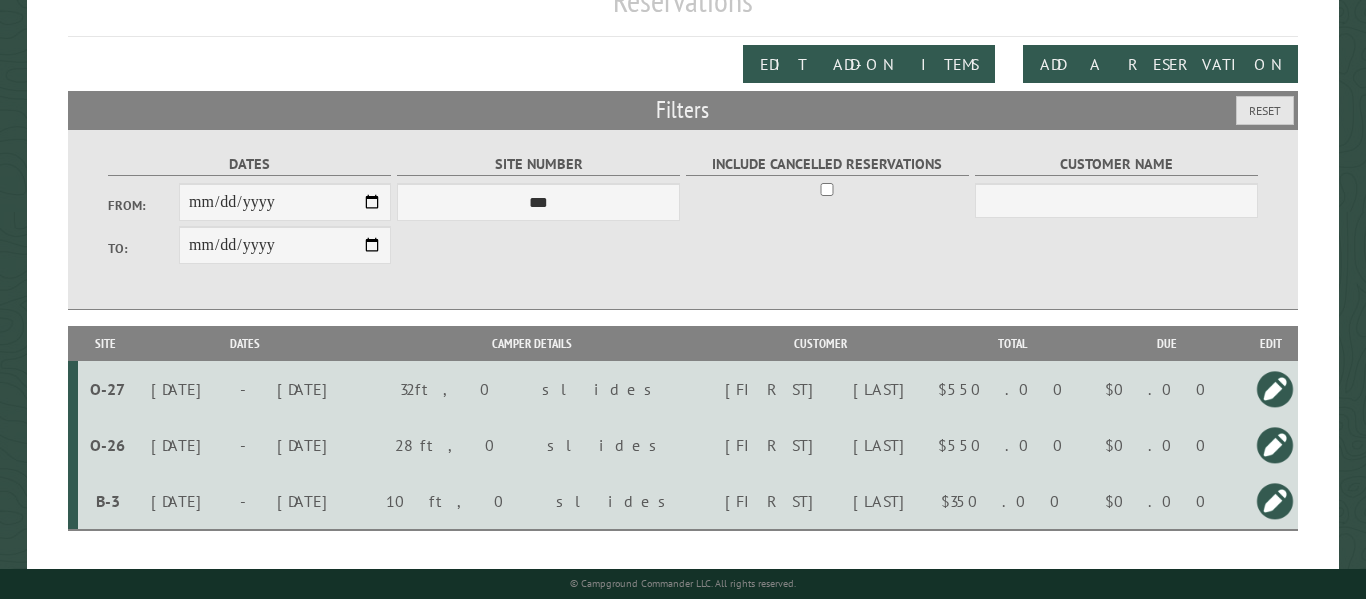 click at bounding box center [1275, 501] 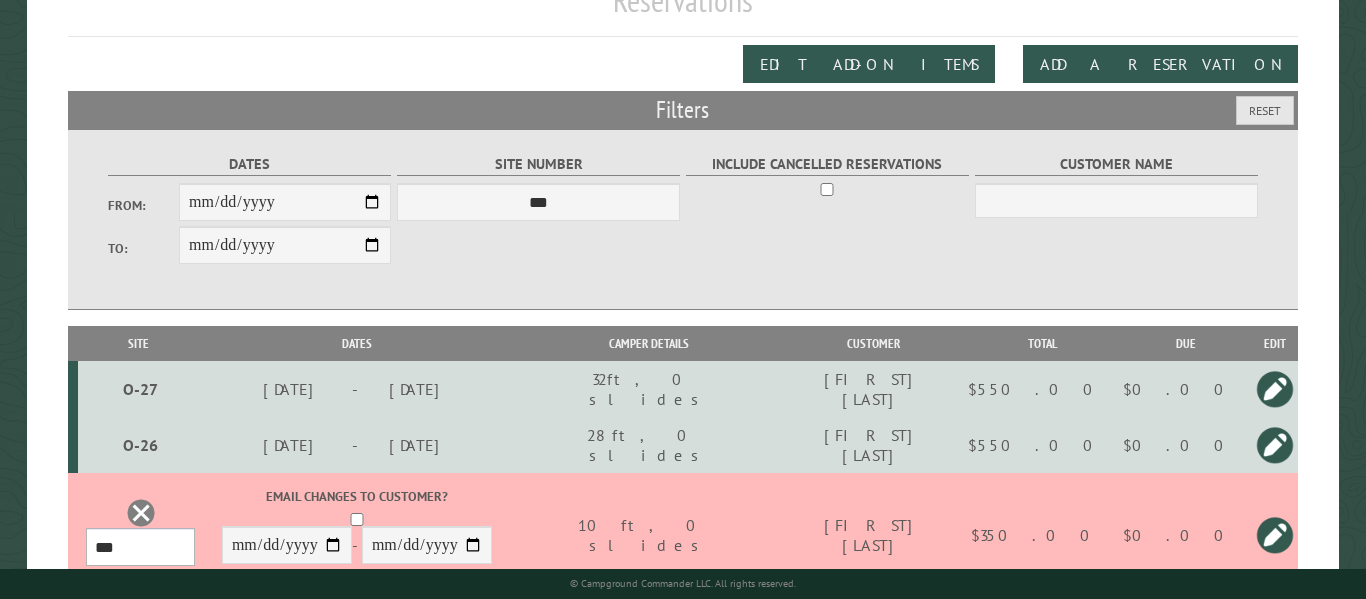 click on "[SITE_NUMBER]" at bounding box center (140, 547) 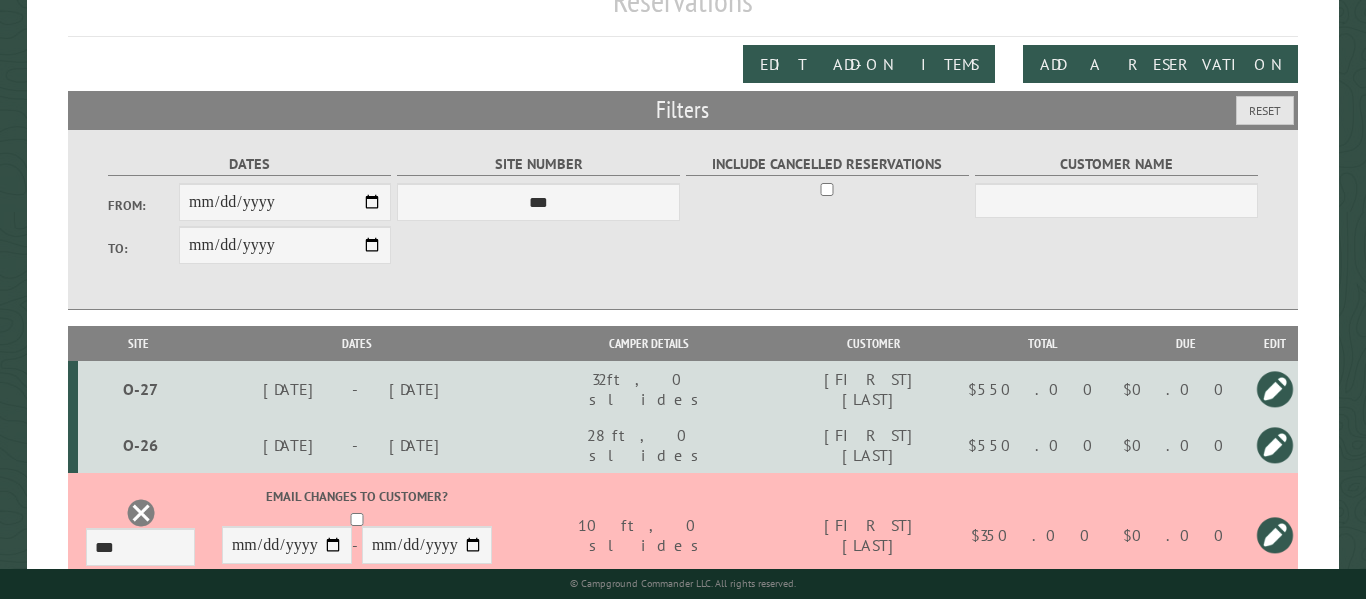 click at bounding box center (1275, 535) 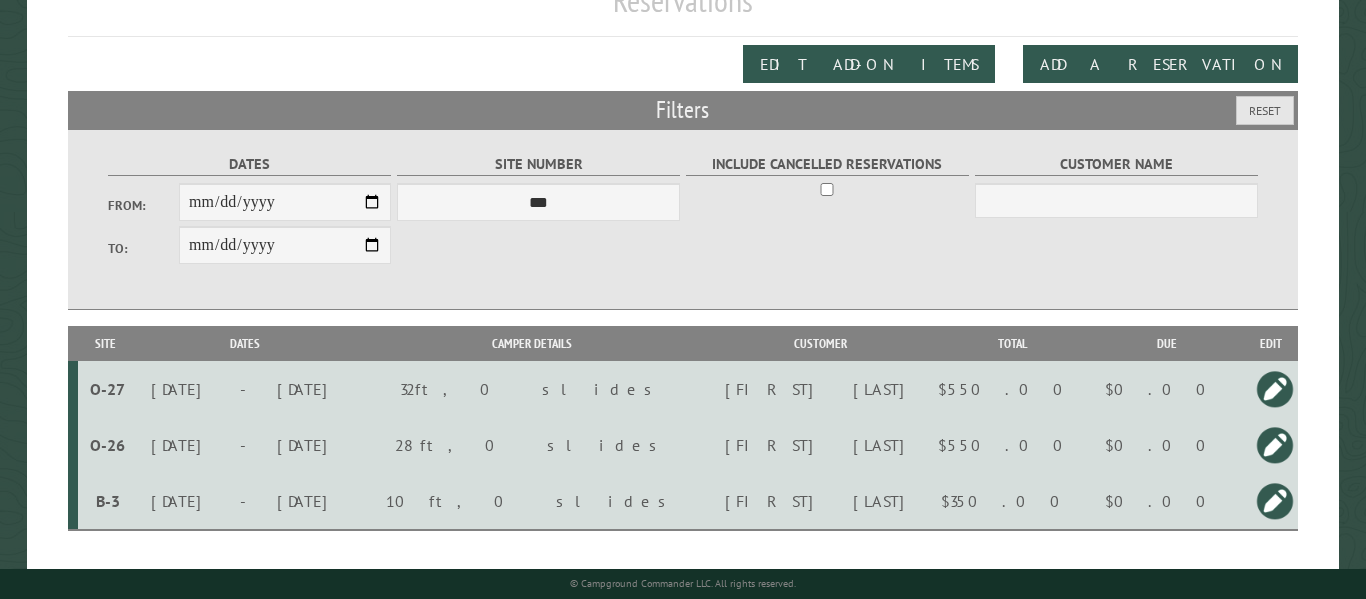 click at bounding box center [1275, 501] 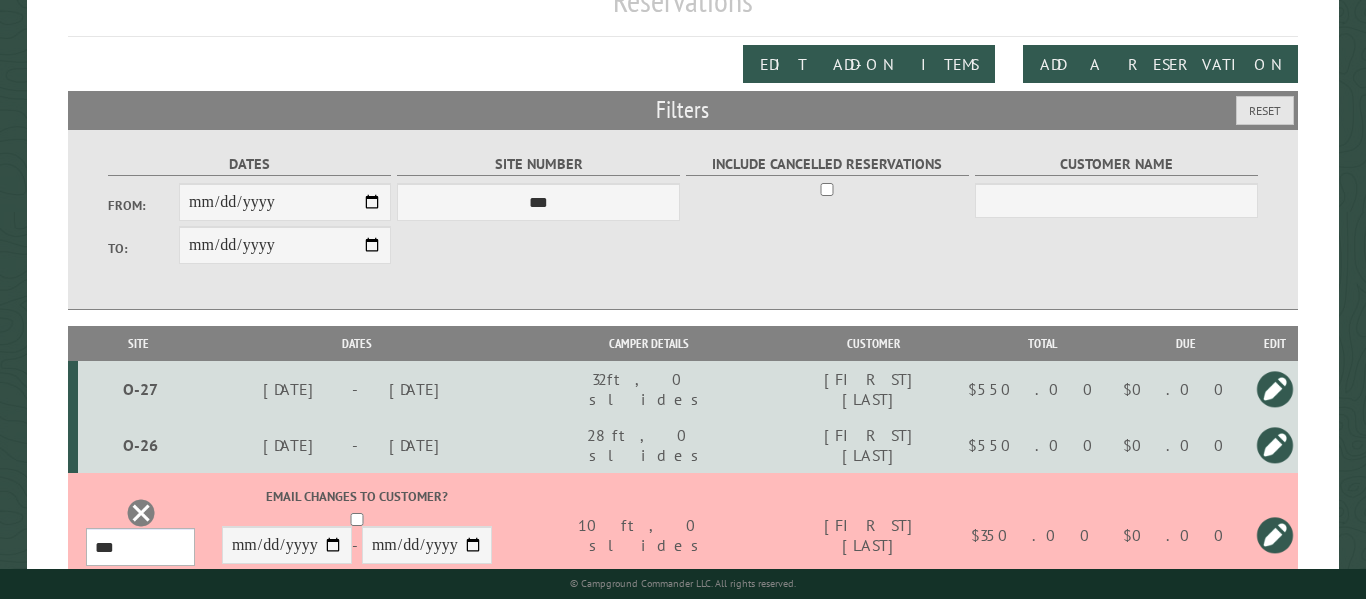 click on "[SITE_NUMBER]" at bounding box center (140, 547) 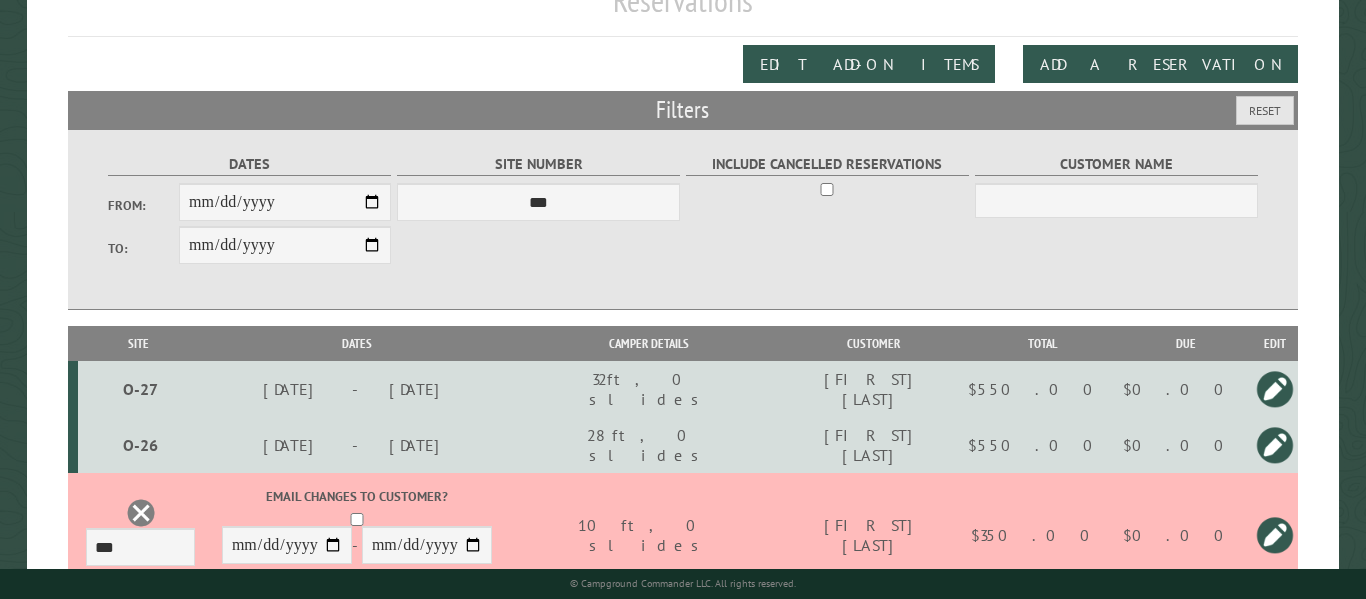click at bounding box center (1275, 535) 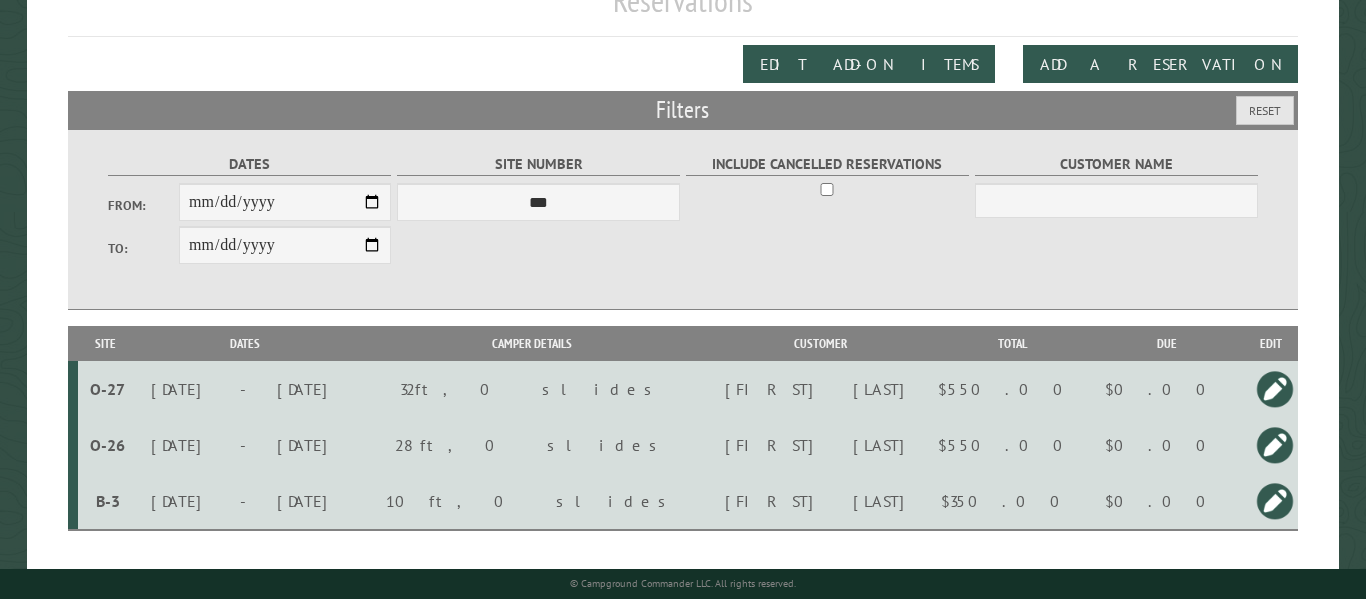 click at bounding box center [1275, 501] 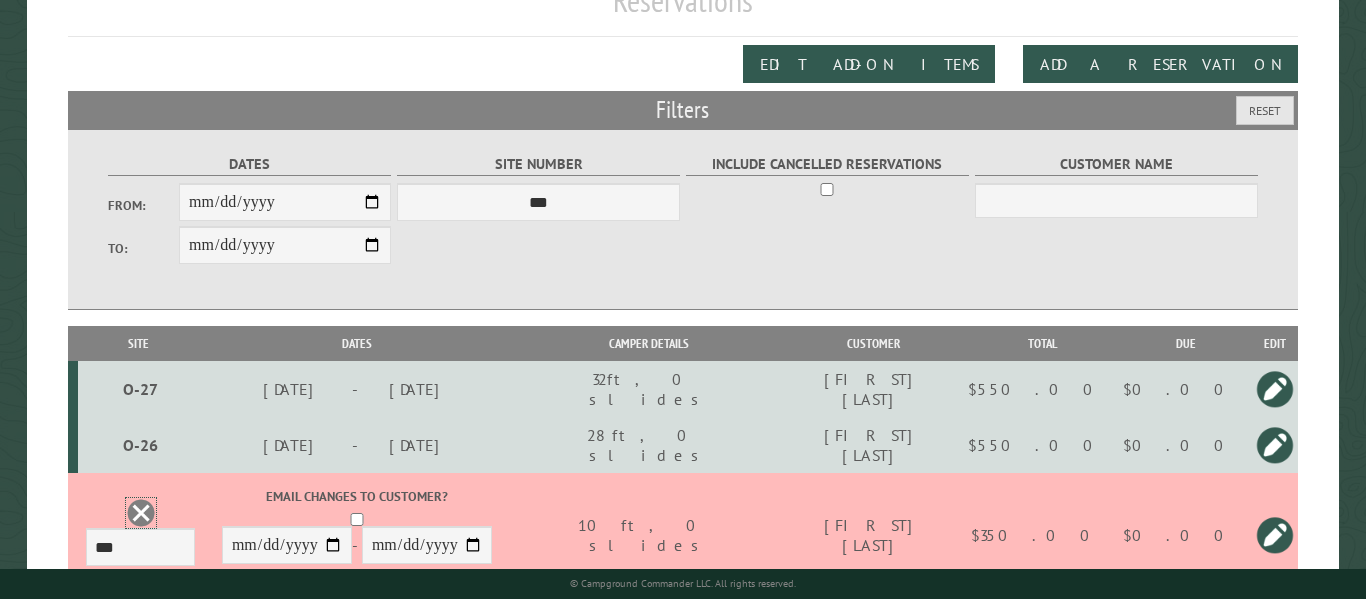 drag, startPoint x: 149, startPoint y: 467, endPoint x: 691, endPoint y: 273, distance: 575.6735 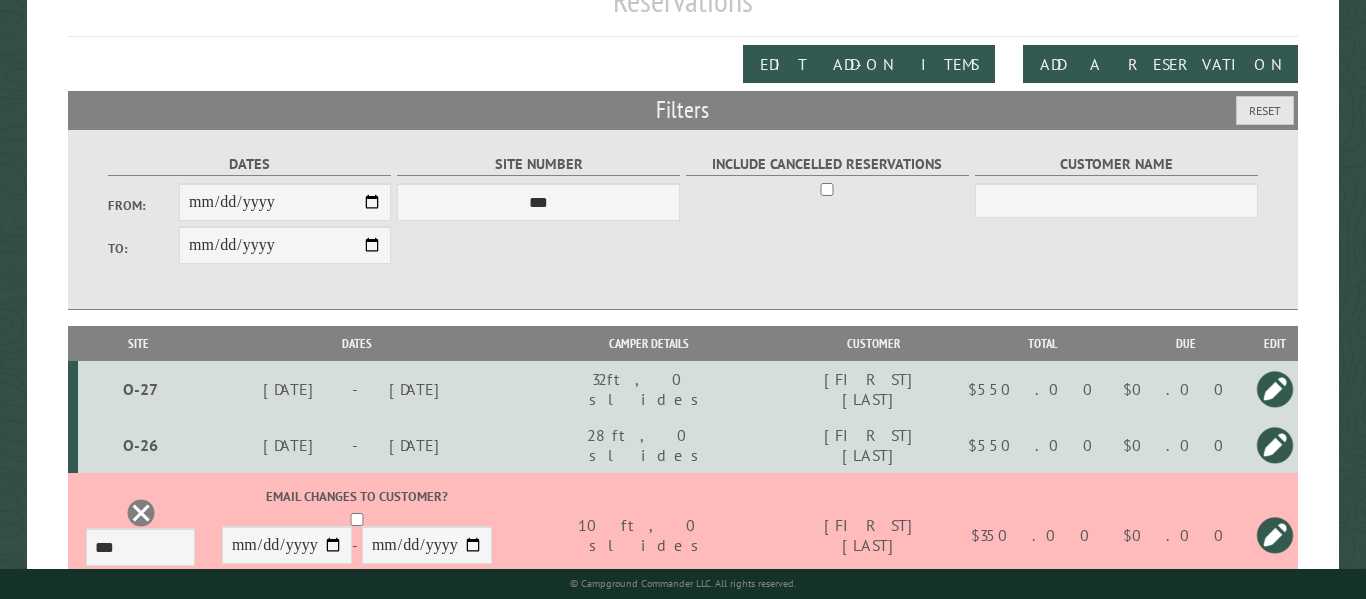 click on "Save" at bounding box center (357, 579) 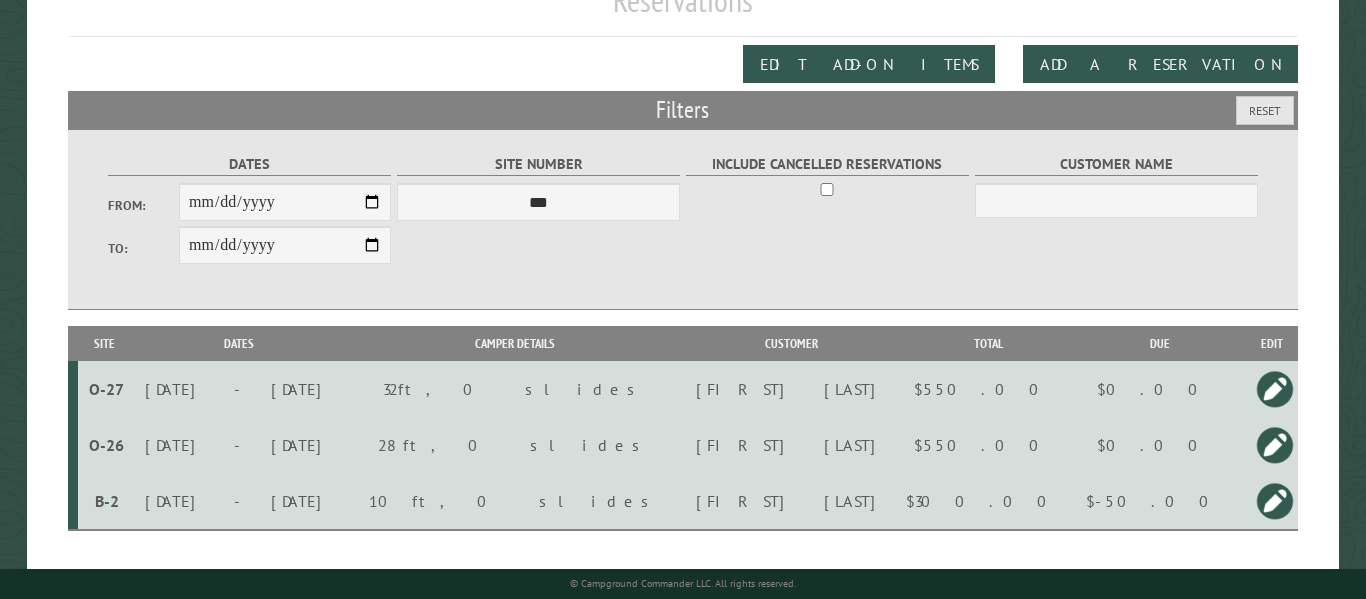 click on "Reservations
Edit Add-on Items
Add a Reservation
Filters  Reset
Dates
From:
[DATE]
To:
[DATE]
Site Number
[SITE_NUMBER]" at bounding box center [682, 267] 